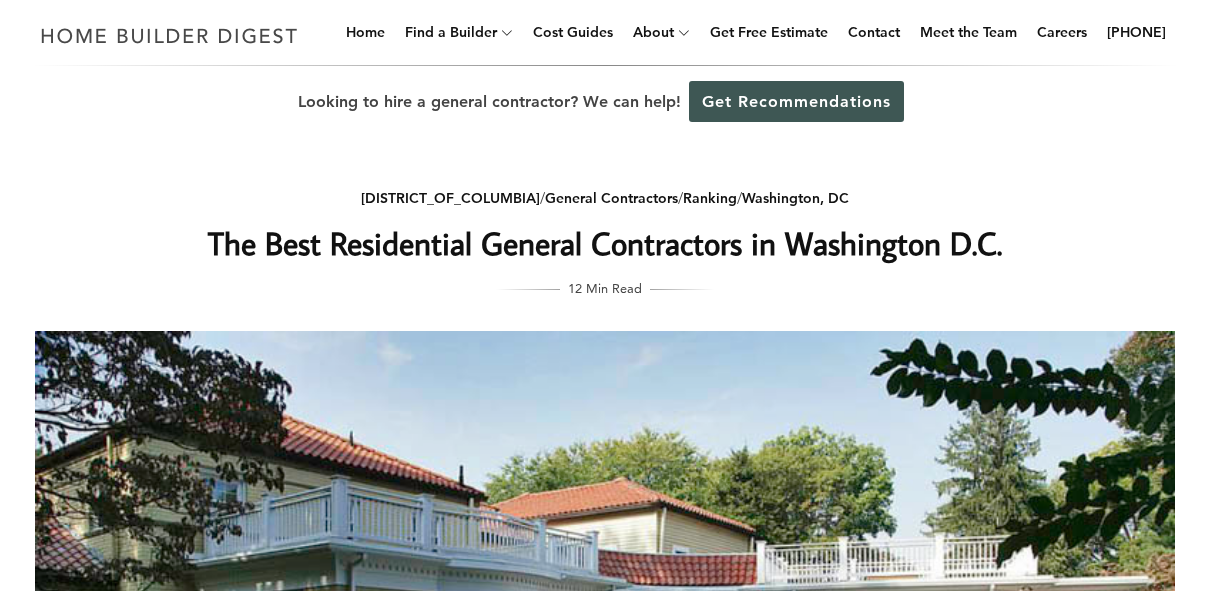 scroll, scrollTop: 0, scrollLeft: 0, axis: both 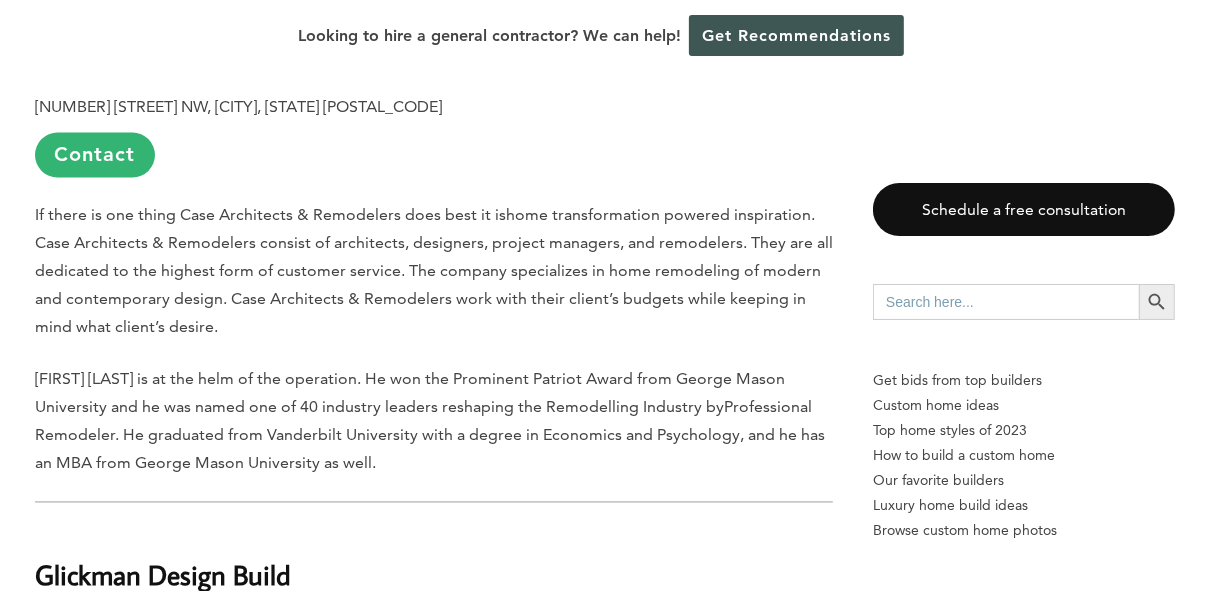 click on "Last updated on [DATE] at [TIME] The beauty of Washington DC is understated and can sometimes be overshadowed by the political power that the city holds. It is home to a lot of culture and art just waiting to be discovered. General Contractors play a huge role in cultivating the state’s beauty through classic architecture, restoring historic homes, innovative modern builds, and trend-setting condominiums. All of these play a huge role in building the face of this unique community.
We’ve created a list of some of the best general contractors work in the area, the names who continue to contribute to the understated beauty of Washington, DC.
[FIRST] [LAST]
[NUMBER] [STREET], [CITY], [STATE] [POSTAL_CODE] Contact
This philosophy of empowering clients has led numerous awards. The firm was once the National and Regional awardee for the National Association of the Remodeling Industry
BOWA
[NUMBER] [STREET], [CITY], [STATE] [POSTAL_CODE]" at bounding box center (605, 3395) 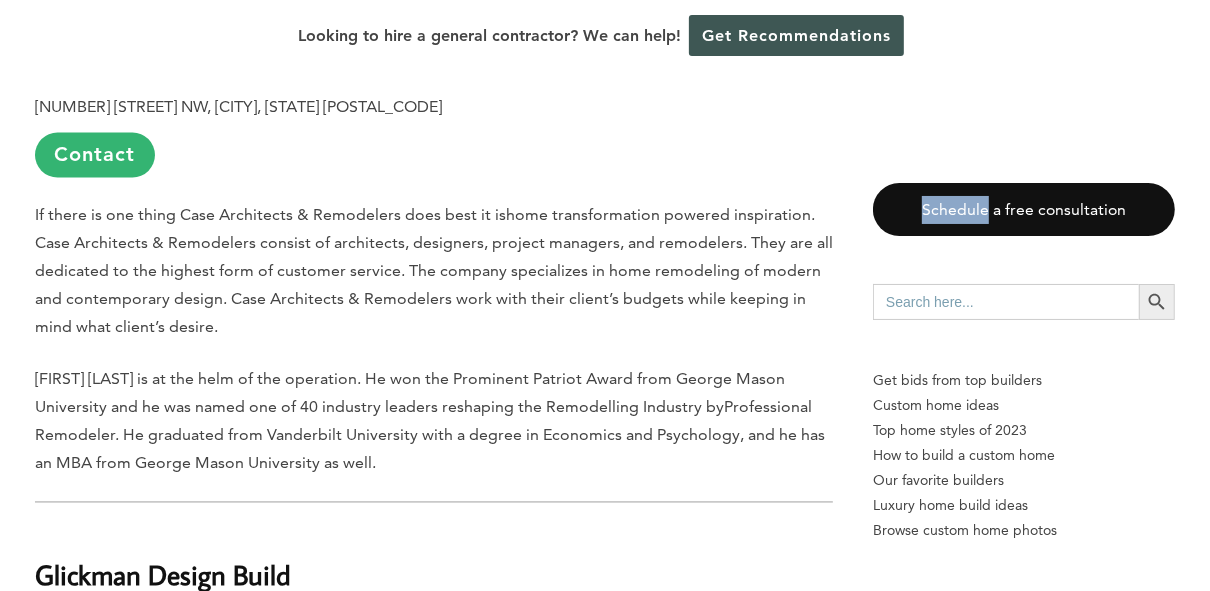 drag, startPoint x: 1207, startPoint y: 159, endPoint x: 1207, endPoint y: 178, distance: 19 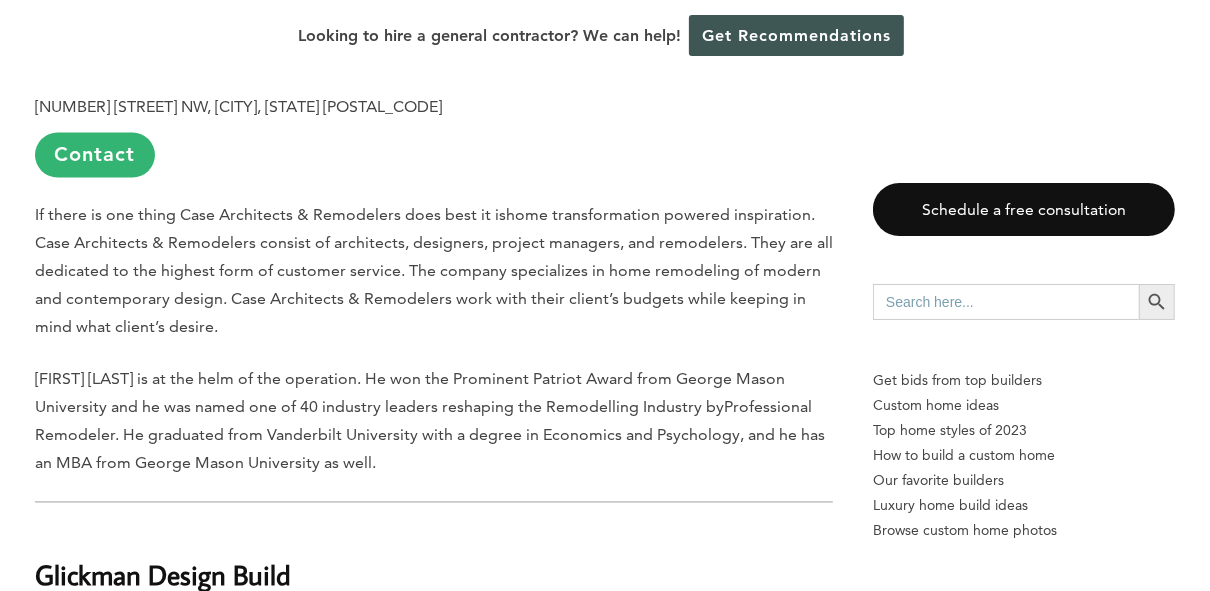 drag, startPoint x: 1207, startPoint y: 178, endPoint x: 942, endPoint y: 114, distance: 272.61877 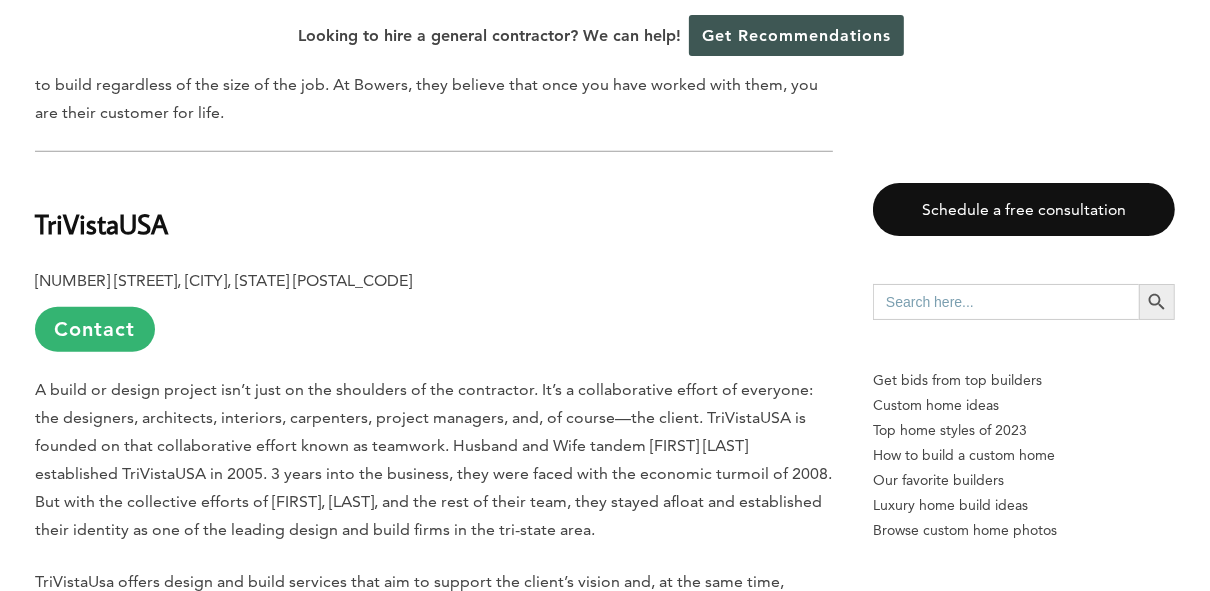 scroll, scrollTop: 6103, scrollLeft: 0, axis: vertical 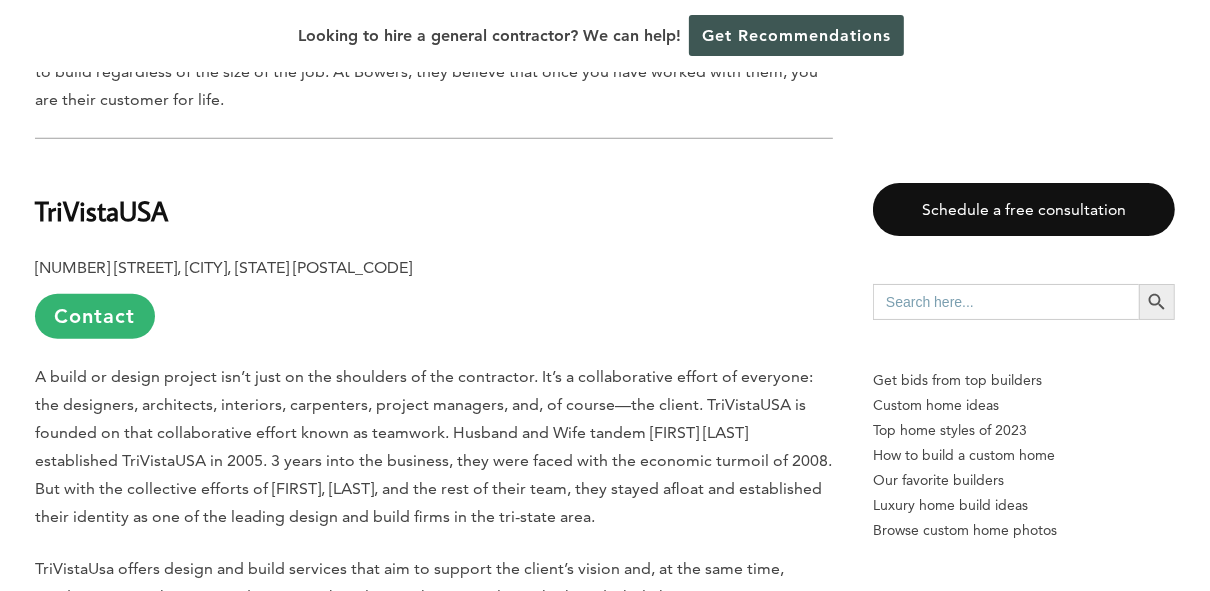 click on "Last updated on [DATE] at [TIME] The beauty of Washington DC is understated and can sometimes be overshadowed by the political power that the city holds. It is home to a lot of culture and art just waiting to be discovered. General Contractors play a huge role in cultivating the state’s beauty through classic architecture, restoring historic homes, innovative modern builds, and trend-setting condominiums. All of these play a huge role in building the face of this unique community.
We’ve created a list of some of the best general contractors work in the area, the names who continue to contribute to the understated beauty of Washington, DC.
[FIRST] [LAST]
[NUMBER] [STREET], [CITY], [STATE] [POSTAL_CODE] Contact
This philosophy of empowering clients has led numerous awards. The firm was once the National and Regional awardee for the National Association of the Remodeling Industry
BOWA
[NUMBER] [STREET], [CITY], [STATE] [POSTAL_CODE]" at bounding box center (605, -337) 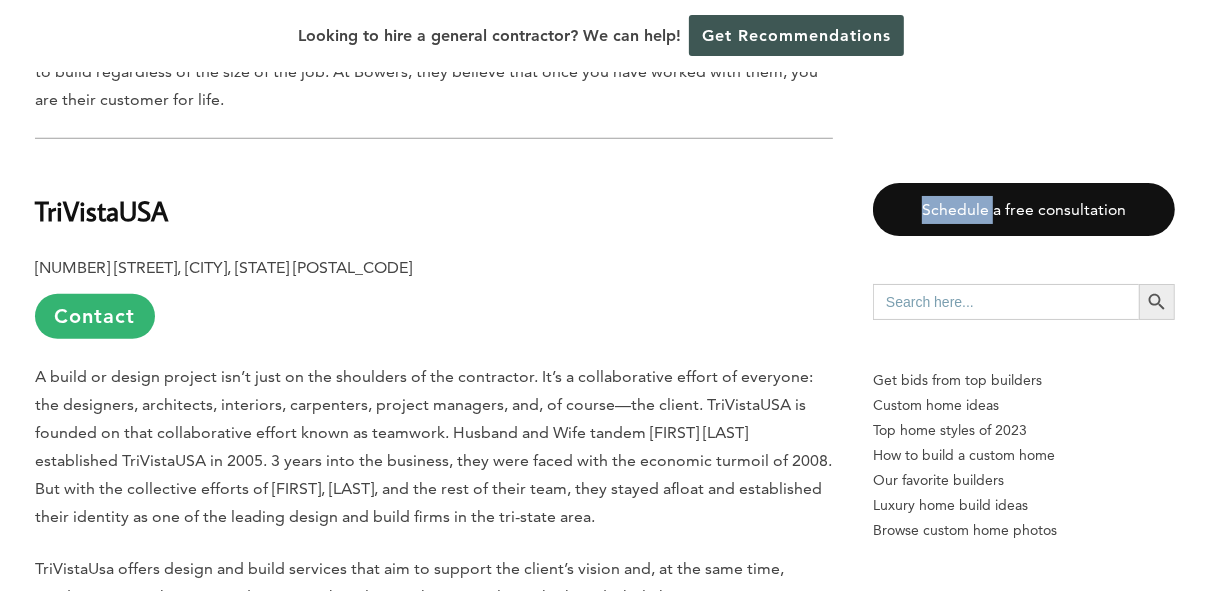 click on "Last updated on February 4th, 2025 at 04:42 pm The beauty of Washington DC is understated and can sometimes be overshadowed by the political power that the city holds. It is home to a lot of culture and art just waiting to be discovered. General Contractors play a huge role in cultivating the state’s beauty through classic architecture, restoring historic homes, innovative modern builds, and trend-setting condominiums. All of these play a huge role in building the face of this unique community.
We’ve created a list of some of the best general contractors work in the area, the names who continue to contribute to the understated beauty of Washington, DC.
Anthony Wilder
7913 Macarthur Boulevard, Cabin John, MD 20818   Contact
This philosophy of empowering clients has led numerous awards. The firm was once the National and Regional awardee for the  National Association of the Remodeling Industry
BOWA
7900 Westpark Drive, Suite A180, McLean, VA 22102" at bounding box center [605, -337] 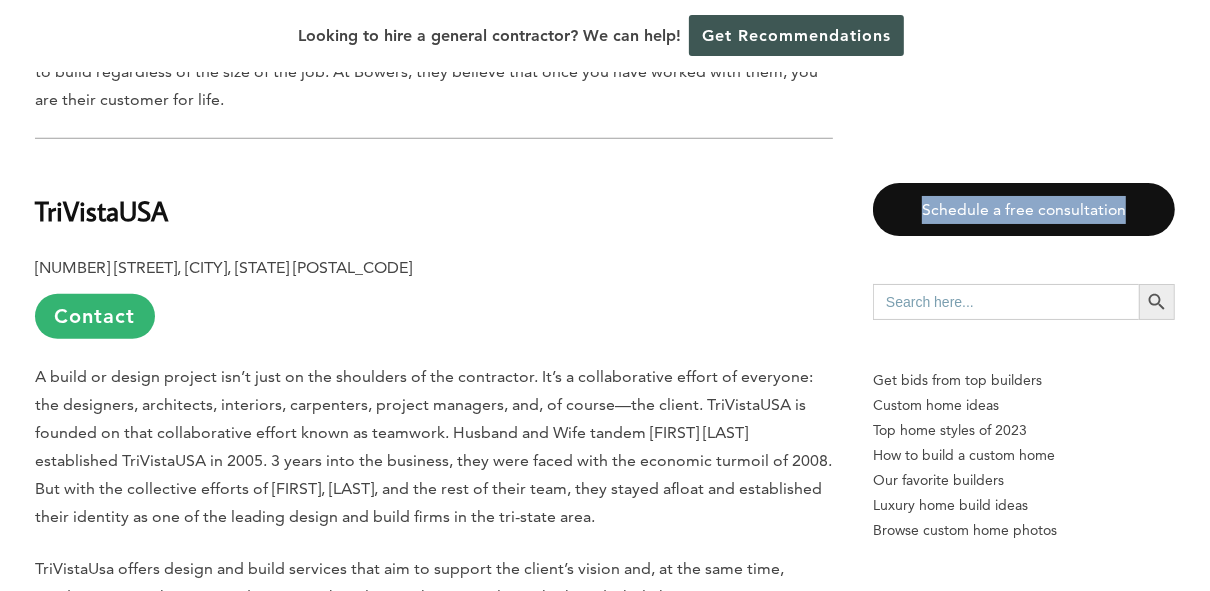 drag, startPoint x: 1205, startPoint y: 330, endPoint x: 1203, endPoint y: 344, distance: 14.142136 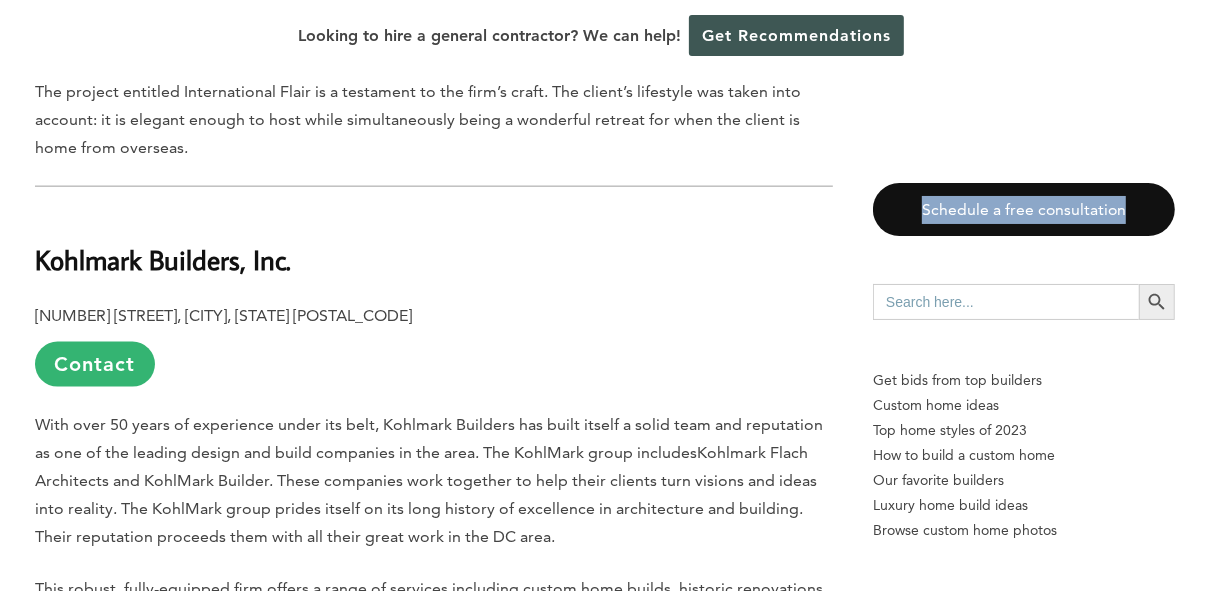 scroll, scrollTop: 6701, scrollLeft: 0, axis: vertical 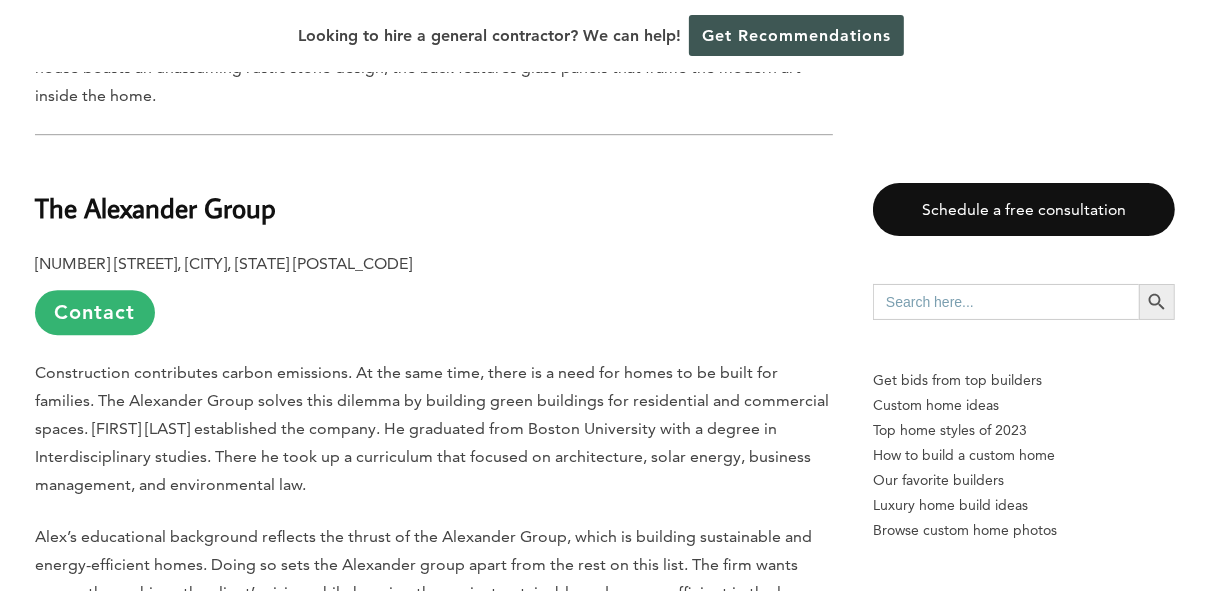 click on "Last updated on February 4th, 2025 at 04:42 pm The beauty of Washington DC is understated and can sometimes be overshadowed by the political power that the city holds. It is home to a lot of culture and art just waiting to be discovered. General Contractors play a huge role in cultivating the state’s beauty through classic architecture, restoring historic homes, innovative modern builds, and trend-setting condominiums. All of these play a huge role in building the face of this unique community.
We’ve created a list of some of the best general contractors work in the area, the names who continue to contribute to the understated beauty of Washington, DC.
Anthony Wilder
7913 Macarthur Boulevard, Cabin John, MD 20818   Contact
This philosophy of empowering clients has led numerous awards. The firm was once the National and Regional awardee for the  National Association of the Remodeling Industry
BOWA
7900 Westpark Drive, Suite A180, McLean, VA 22102" at bounding box center (605, -3299) 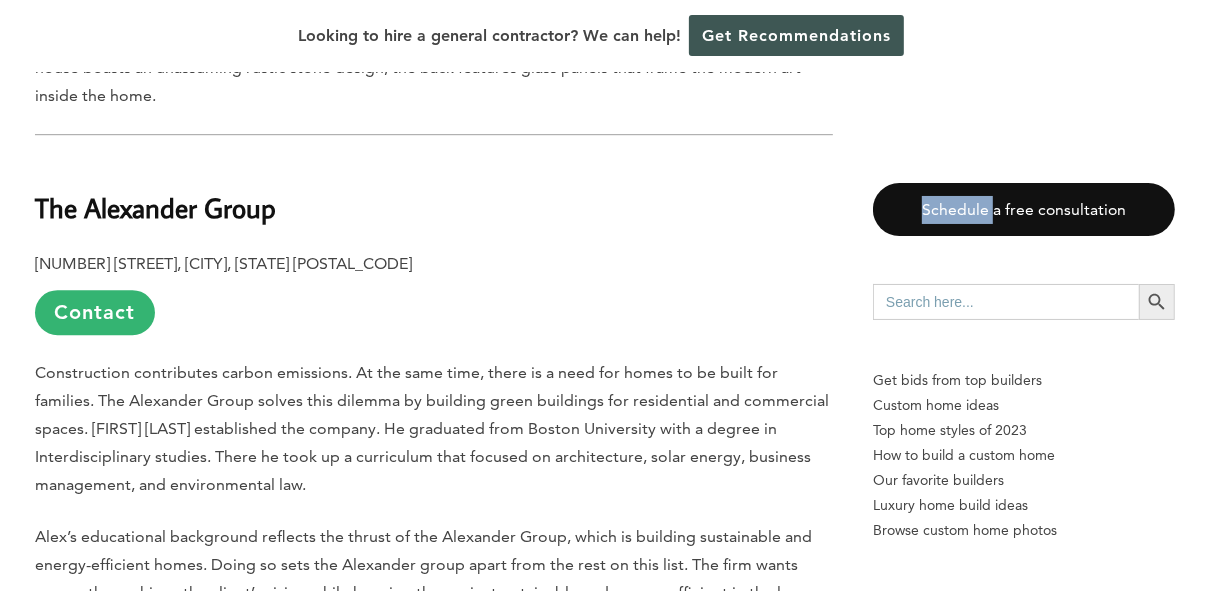 click on "Last updated on February 4th, 2025 at 04:42 pm The beauty of Washington DC is understated and can sometimes be overshadowed by the political power that the city holds. It is home to a lot of culture and art just waiting to be discovered. General Contractors play a huge role in cultivating the state’s beauty through classic architecture, restoring historic homes, innovative modern builds, and trend-setting condominiums. All of these play a huge role in building the face of this unique community.
We’ve created a list of some of the best general contractors work in the area, the names who continue to contribute to the understated beauty of Washington, DC.
Anthony Wilder
7913 Macarthur Boulevard, Cabin John, MD 20818   Contact
This philosophy of empowering clients has led numerous awards. The firm was once the National and Regional awardee for the  National Association of the Remodeling Industry
BOWA
7900 Westpark Drive, Suite A180, McLean, VA 22102" at bounding box center (605, -3299) 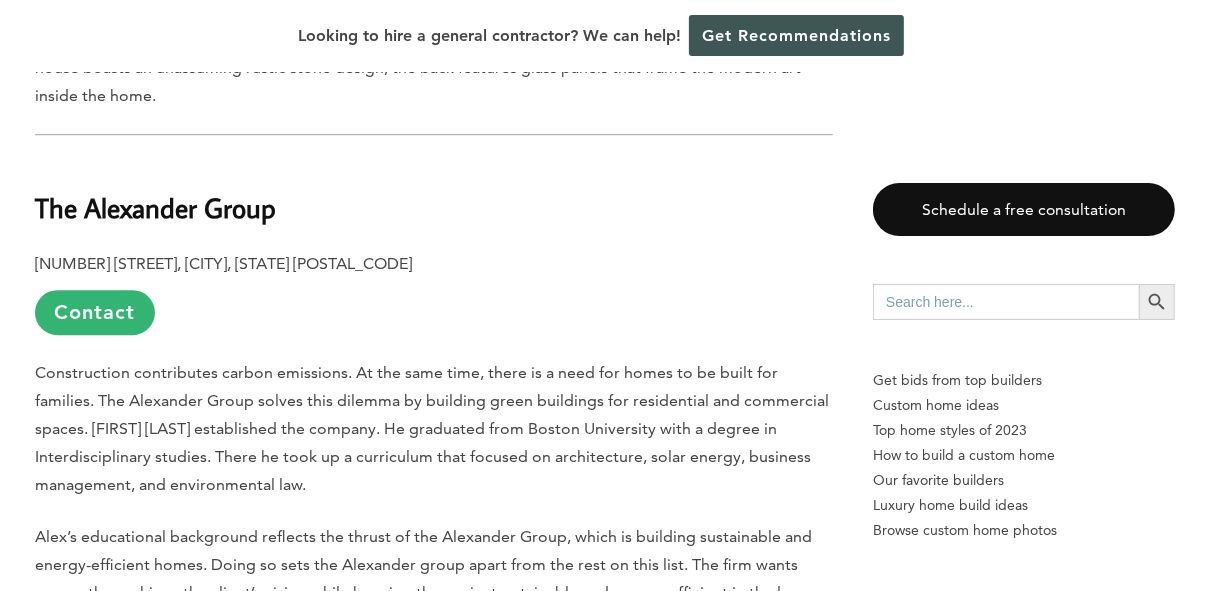 click on "Last updated on February 4th, 2025 at 04:42 pm The beauty of Washington DC is understated and can sometimes be overshadowed by the political power that the city holds. It is home to a lot of culture and art just waiting to be discovered. General Contractors play a huge role in cultivating the state’s beauty through classic architecture, restoring historic homes, innovative modern builds, and trend-setting condominiums. All of these play a huge role in building the face of this unique community.
We’ve created a list of some of the best general contractors work in the area, the names who continue to contribute to the understated beauty of Washington, DC.
Anthony Wilder
7913 Macarthur Boulevard, Cabin John, MD 20818   Contact
This philosophy of empowering clients has led numerous awards. The firm was once the National and Regional awardee for the  National Association of the Remodeling Industry
BOWA
7900 Westpark Drive, Suite A180, McLean, VA 22102" at bounding box center [605, -3299] 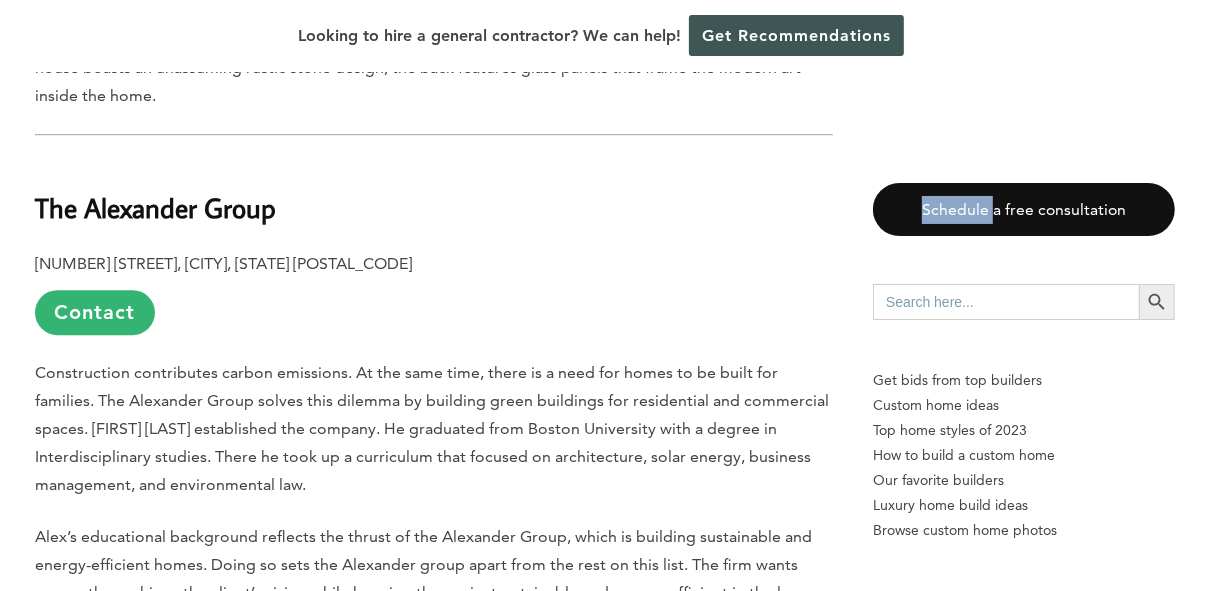 click on "Last updated on February 4th, 2025 at 04:42 pm The beauty of Washington DC is understated and can sometimes be overshadowed by the political power that the city holds. It is home to a lot of culture and art just waiting to be discovered. General Contractors play a huge role in cultivating the state’s beauty through classic architecture, restoring historic homes, innovative modern builds, and trend-setting condominiums. All of these play a huge role in building the face of this unique community.
We’ve created a list of some of the best general contractors work in the area, the names who continue to contribute to the understated beauty of Washington, DC.
Anthony Wilder
7913 Macarthur Boulevard, Cabin John, MD 20818   Contact
This philosophy of empowering clients has led numerous awards. The firm was once the National and Regional awardee for the  National Association of the Remodeling Industry
BOWA
7900 Westpark Drive, Suite A180, McLean, VA 22102" at bounding box center (605, -3299) 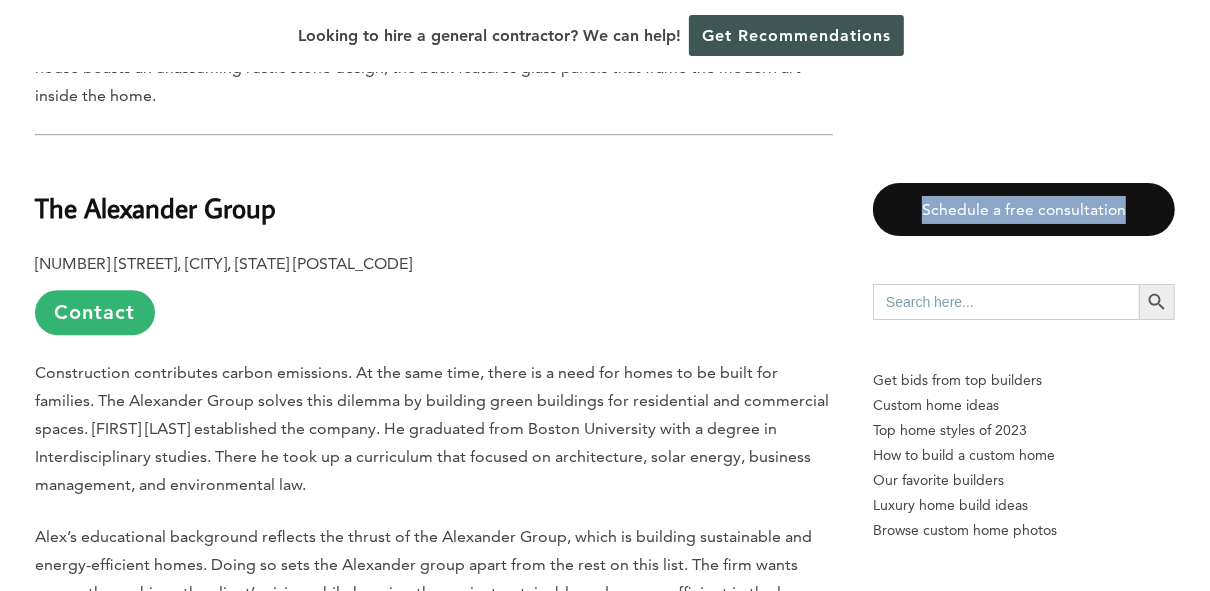 click on "Last updated on February 4th, 2025 at 04:42 pm The beauty of Washington DC is understated and can sometimes be overshadowed by the political power that the city holds. It is home to a lot of culture and art just waiting to be discovered. General Contractors play a huge role in cultivating the state’s beauty through classic architecture, restoring historic homes, innovative modern builds, and trend-setting condominiums. All of these play a huge role in building the face of this unique community.
We’ve created a list of some of the best general contractors work in the area, the names who continue to contribute to the understated beauty of Washington, DC.
Anthony Wilder
7913 Macarthur Boulevard, Cabin John, MD 20818   Contact
This philosophy of empowering clients has led numerous awards. The firm was once the National and Regional awardee for the  National Association of the Remodeling Industry
BOWA
7900 Westpark Drive, Suite A180, McLean, VA 22102" at bounding box center (605, -3299) 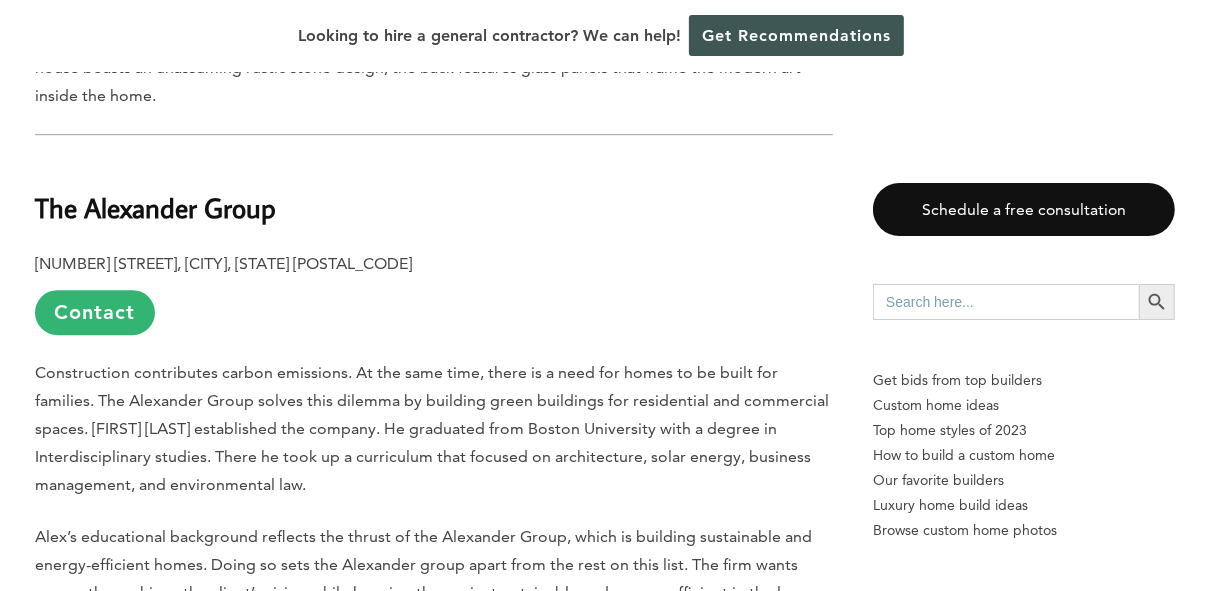 click on "Last updated on February 4th, 2025 at 04:42 pm The beauty of Washington DC is understated and can sometimes be overshadowed by the political power that the city holds. It is home to a lot of culture and art just waiting to be discovered. General Contractors play a huge role in cultivating the state’s beauty through classic architecture, restoring historic homes, innovative modern builds, and trend-setting condominiums. All of these play a huge role in building the face of this unique community.
We’ve created a list of some of the best general contractors work in the area, the names who continue to contribute to the understated beauty of Washington, DC.
Anthony Wilder
7913 Macarthur Boulevard, Cabin John, MD 20818   Contact
This philosophy of empowering clients has led numerous awards. The firm was once the National and Regional awardee for the  National Association of the Remodeling Industry
BOWA
7900 Westpark Drive, Suite A180, McLean, VA 22102" at bounding box center (605, -3299) 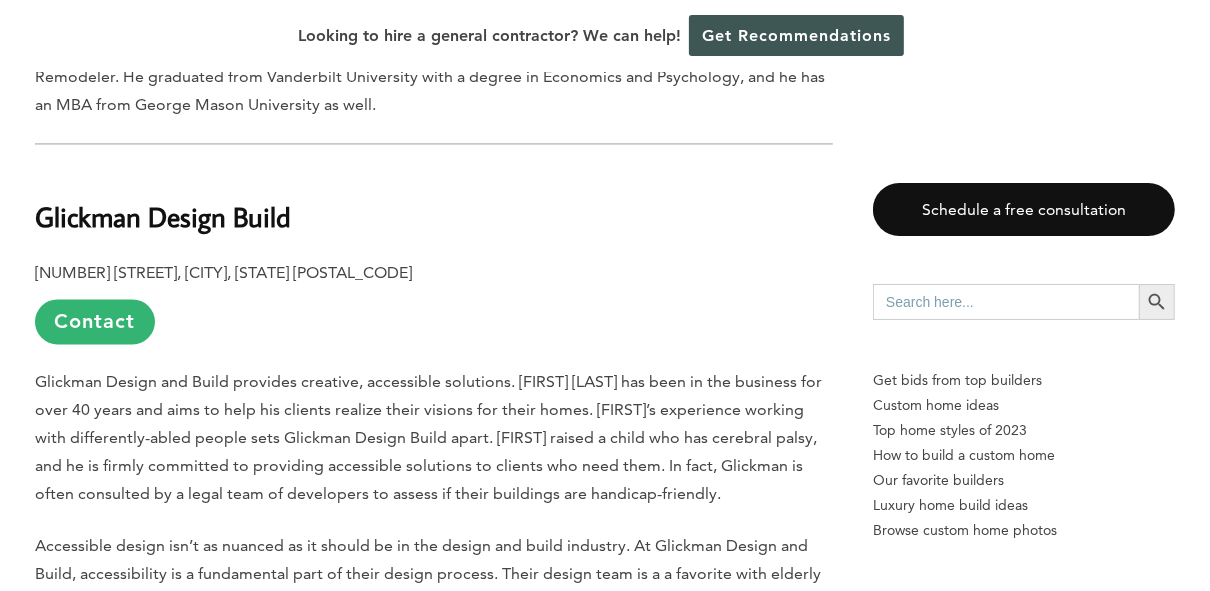 scroll, scrollTop: 2743, scrollLeft: 0, axis: vertical 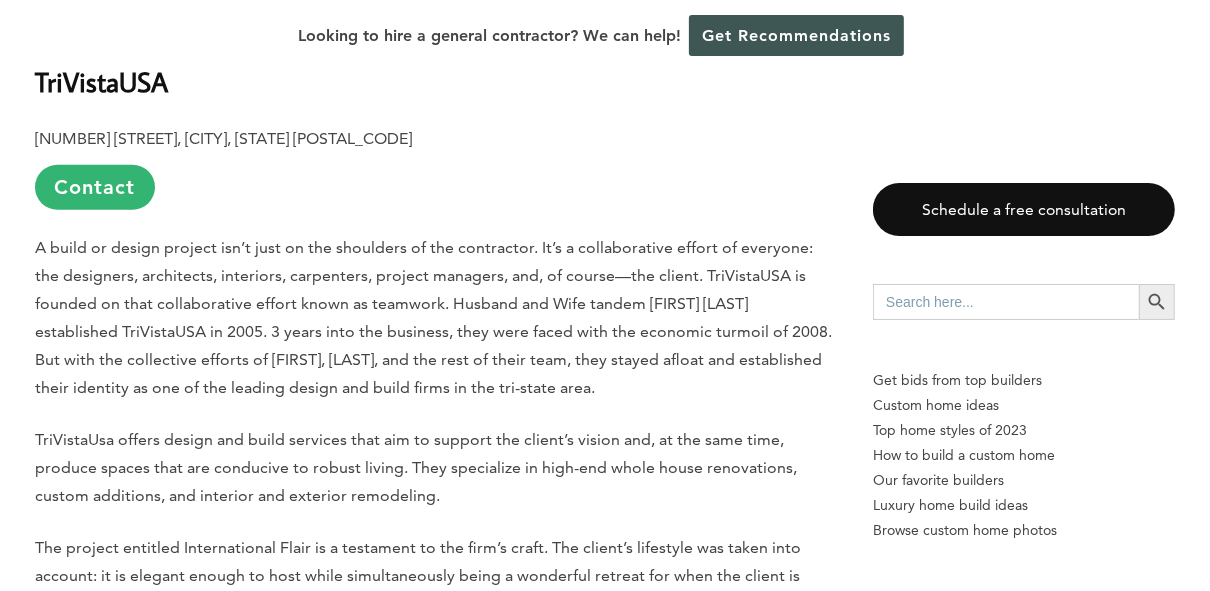 click on "Last updated on February 4th, 2025 at 04:42 pm The beauty of Washington DC is understated and can sometimes be overshadowed by the political power that the city holds. It is home to a lot of culture and art just waiting to be discovered. General Contractors play a huge role in cultivating the state’s beauty through classic architecture, restoring historic homes, innovative modern builds, and trend-setting condominiums. All of these play a huge role in building the face of this unique community.
We’ve created a list of some of the best general contractors work in the area, the names who continue to contribute to the understated beauty of Washington, DC.
Anthony Wilder
7913 Macarthur Boulevard, Cabin John, MD 20818   Contact
This philosophy of empowering clients has led numerous awards. The firm was once the National and Regional awardee for the  National Association of the Remodeling Industry
BOWA
7900 Westpark Drive, Suite A180, McLean, VA 22102" at bounding box center [605, -466] 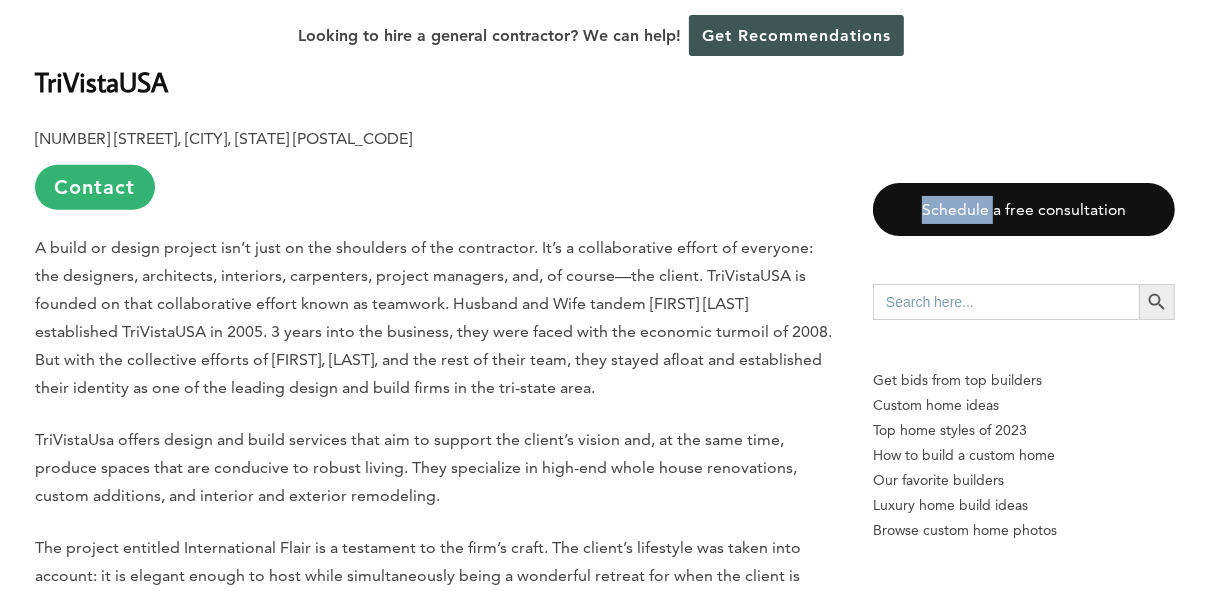 click on "Last updated on February 4th, 2025 at 04:42 pm The beauty of Washington DC is understated and can sometimes be overshadowed by the political power that the city holds. It is home to a lot of culture and art just waiting to be discovered. General Contractors play a huge role in cultivating the state’s beauty through classic architecture, restoring historic homes, innovative modern builds, and trend-setting condominiums. All of these play a huge role in building the face of this unique community.
We’ve created a list of some of the best general contractors work in the area, the names who continue to contribute to the understated beauty of Washington, DC.
Anthony Wilder
7913 Macarthur Boulevard, Cabin John, MD 20818   Contact
This philosophy of empowering clients has led numerous awards. The firm was once the National and Regional awardee for the  National Association of the Remodeling Industry
BOWA
7900 Westpark Drive, Suite A180, McLean, VA 22102" at bounding box center [605, -466] 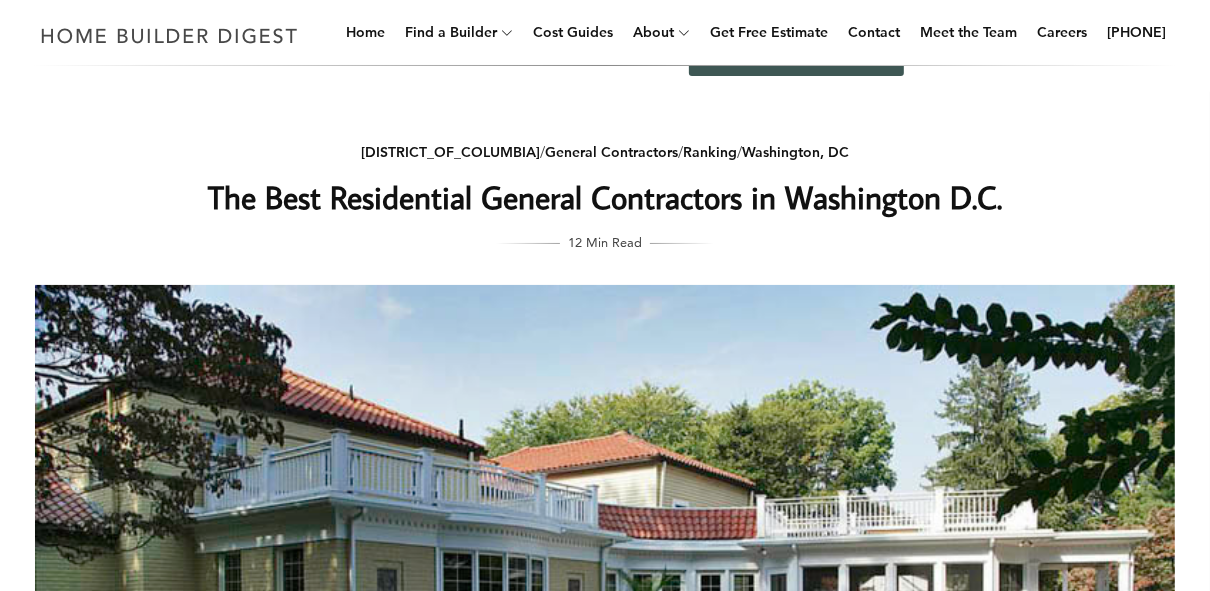 scroll, scrollTop: 59, scrollLeft: 0, axis: vertical 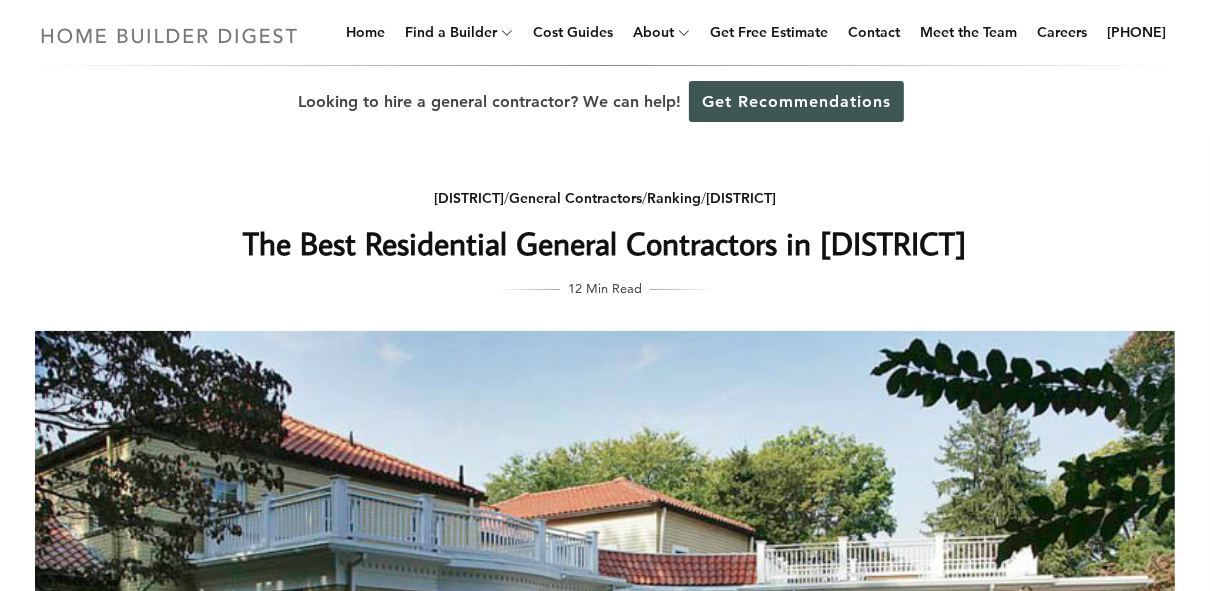 click at bounding box center (169, 35) 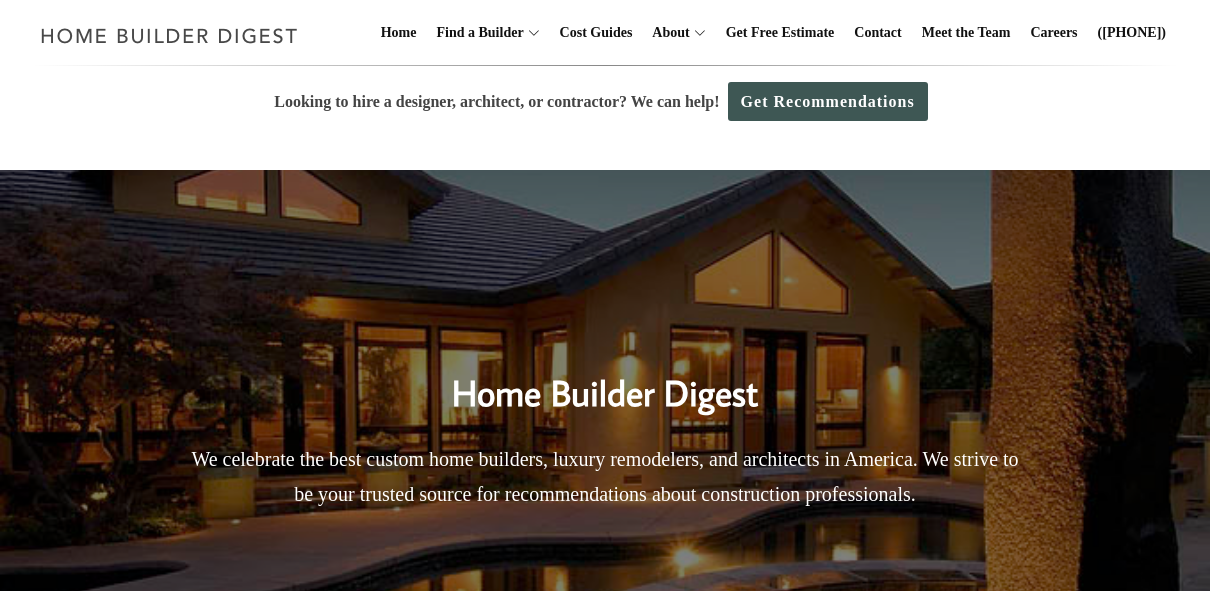 scroll, scrollTop: 0, scrollLeft: 0, axis: both 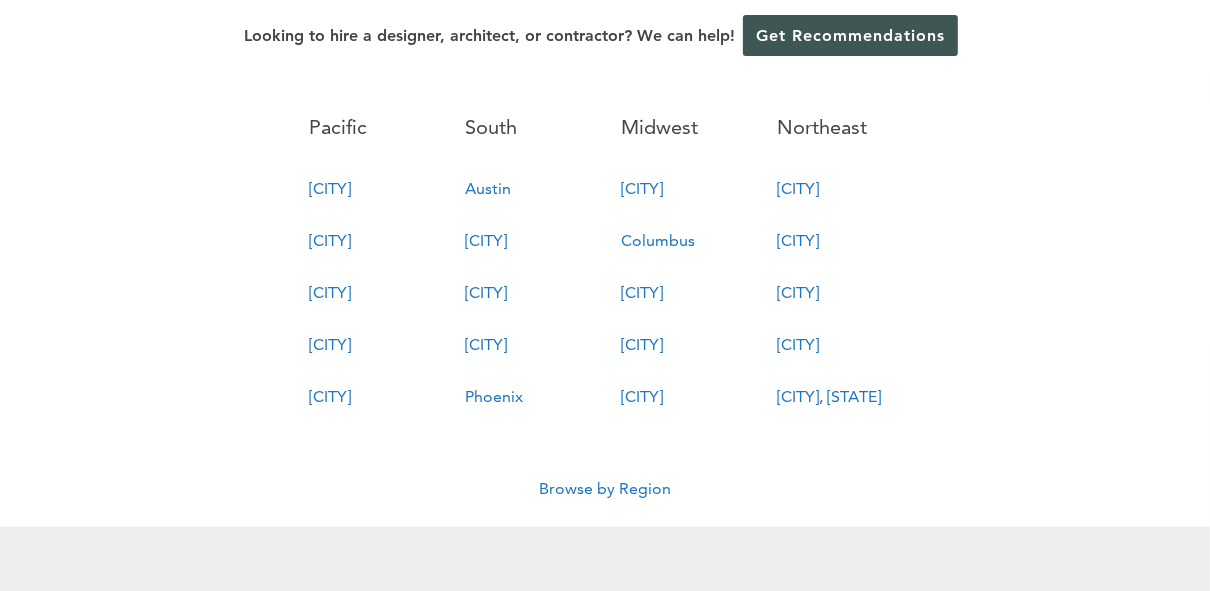 drag, startPoint x: 1201, startPoint y: 297, endPoint x: 1222, endPoint y: 122, distance: 176.2555 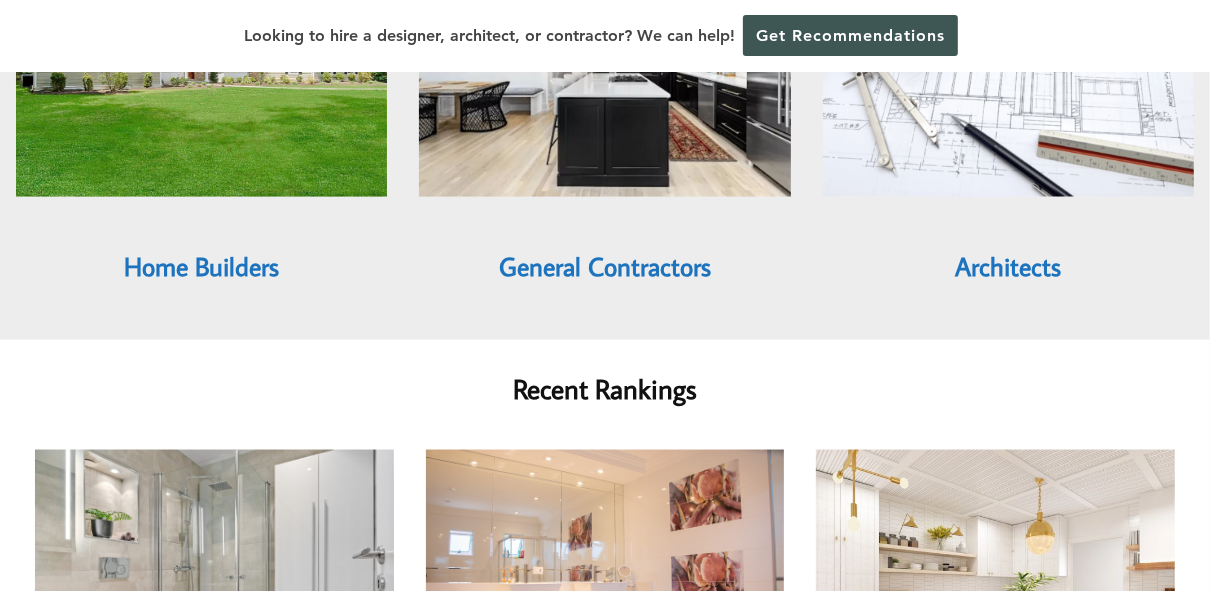 scroll, scrollTop: 1887, scrollLeft: 0, axis: vertical 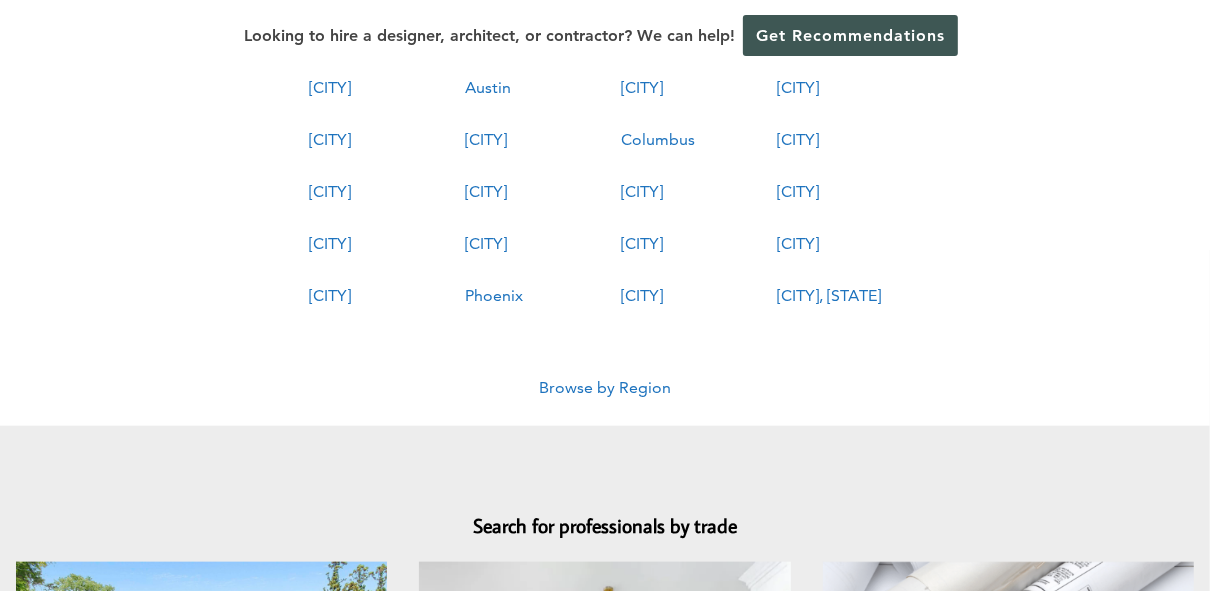 click on "Browse by Region" at bounding box center [605, 387] 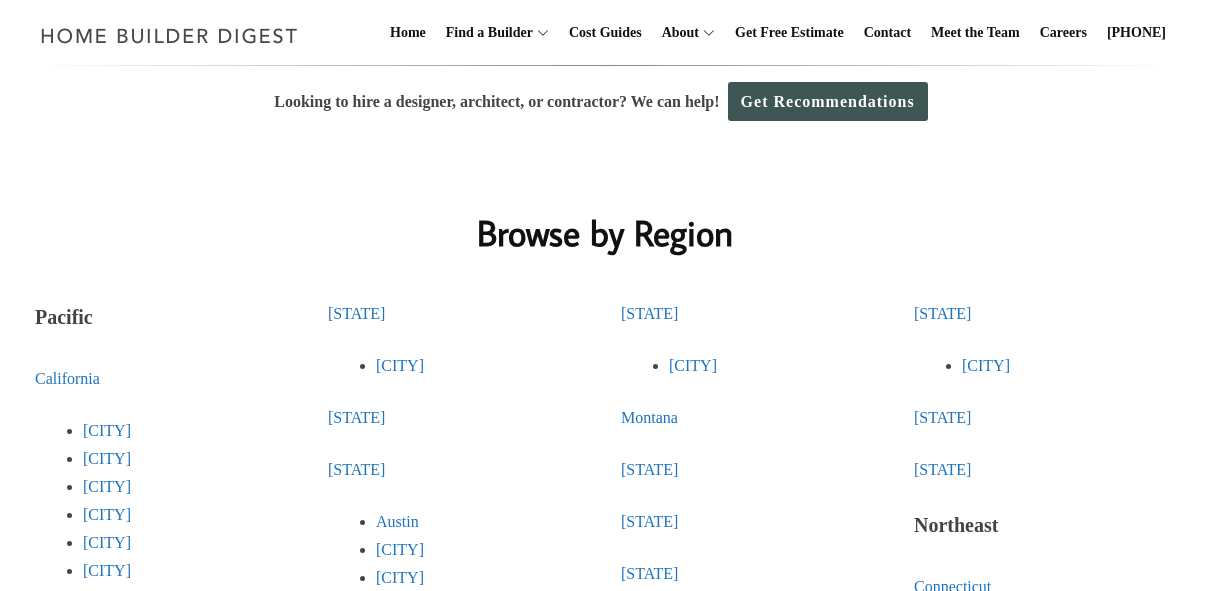 scroll, scrollTop: 0, scrollLeft: 0, axis: both 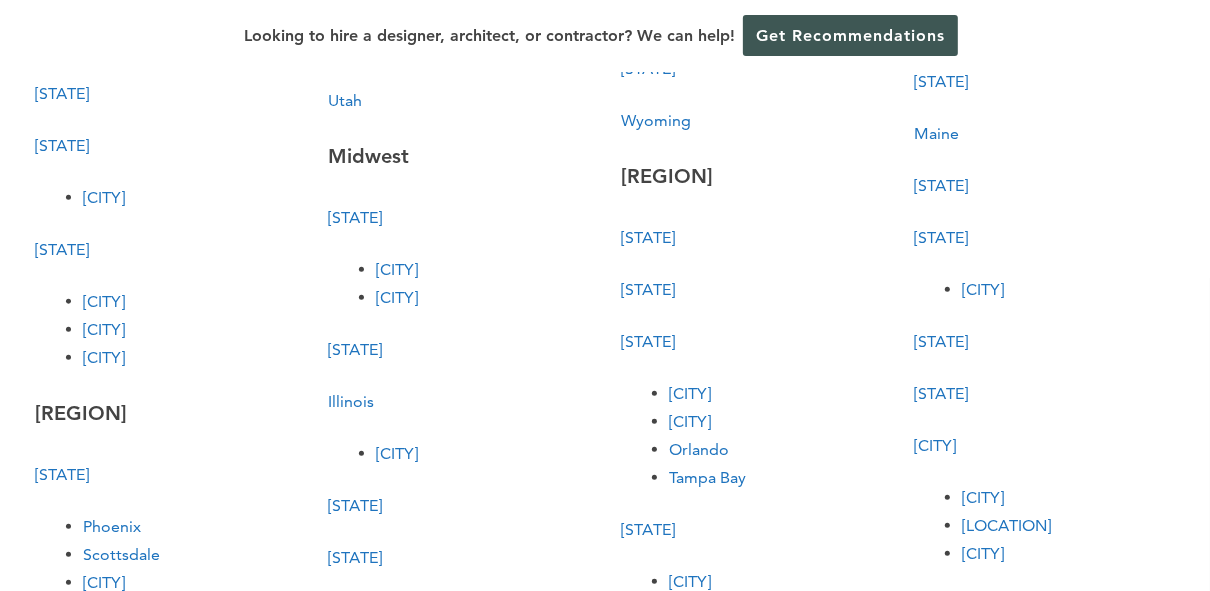 click on "Maryland" at bounding box center [941, 185] 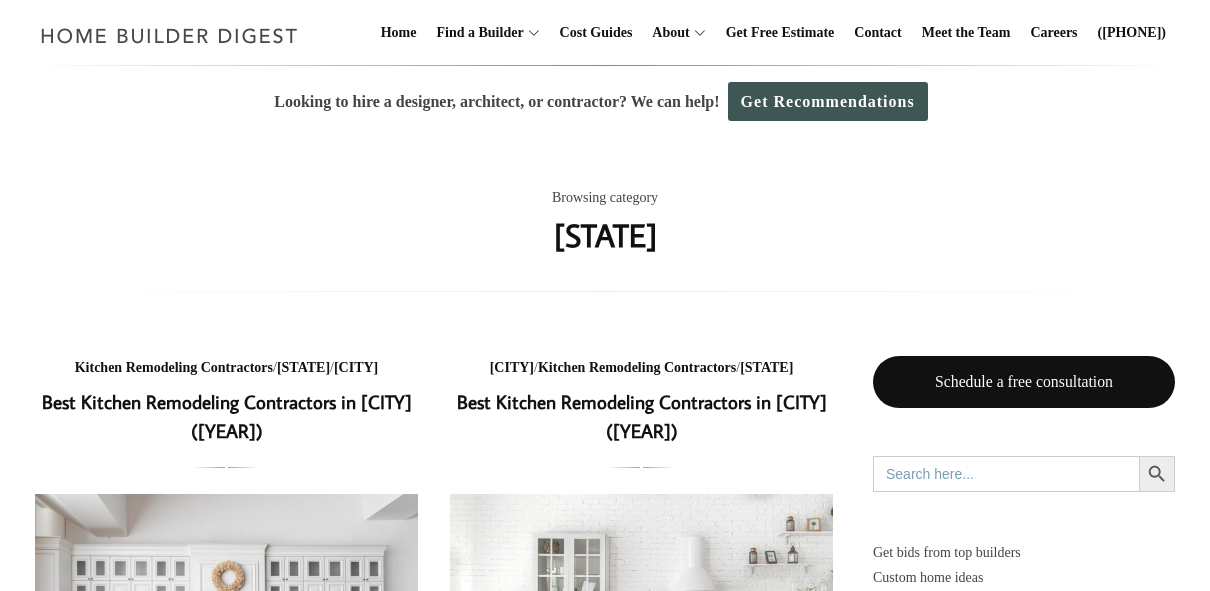 scroll, scrollTop: 0, scrollLeft: 0, axis: both 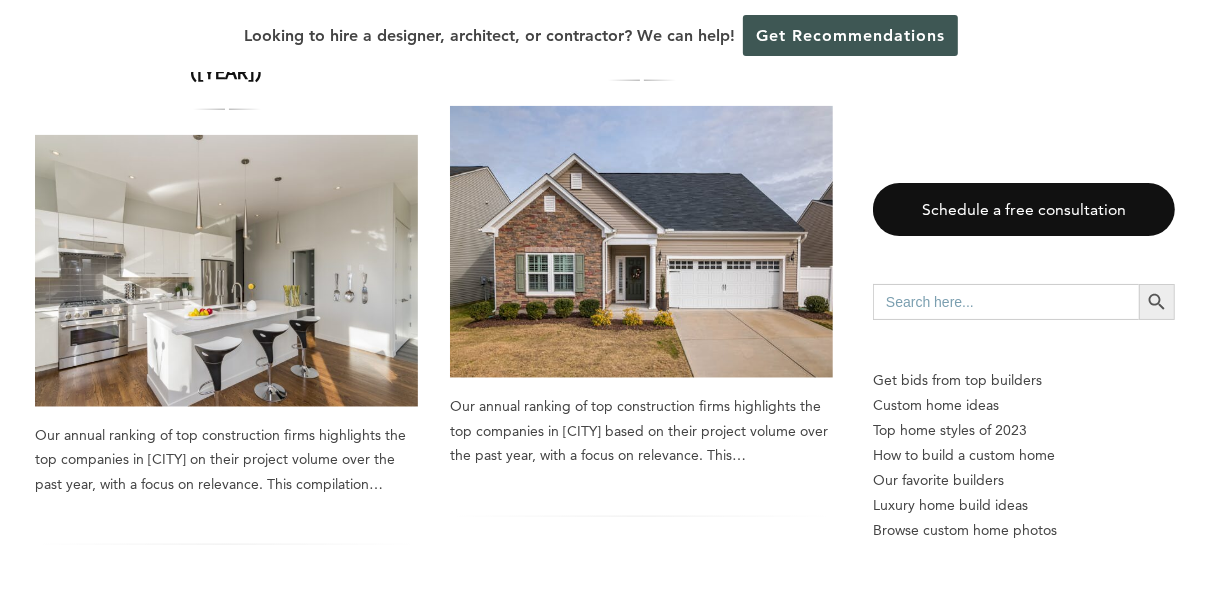 click at bounding box center [641, 242] 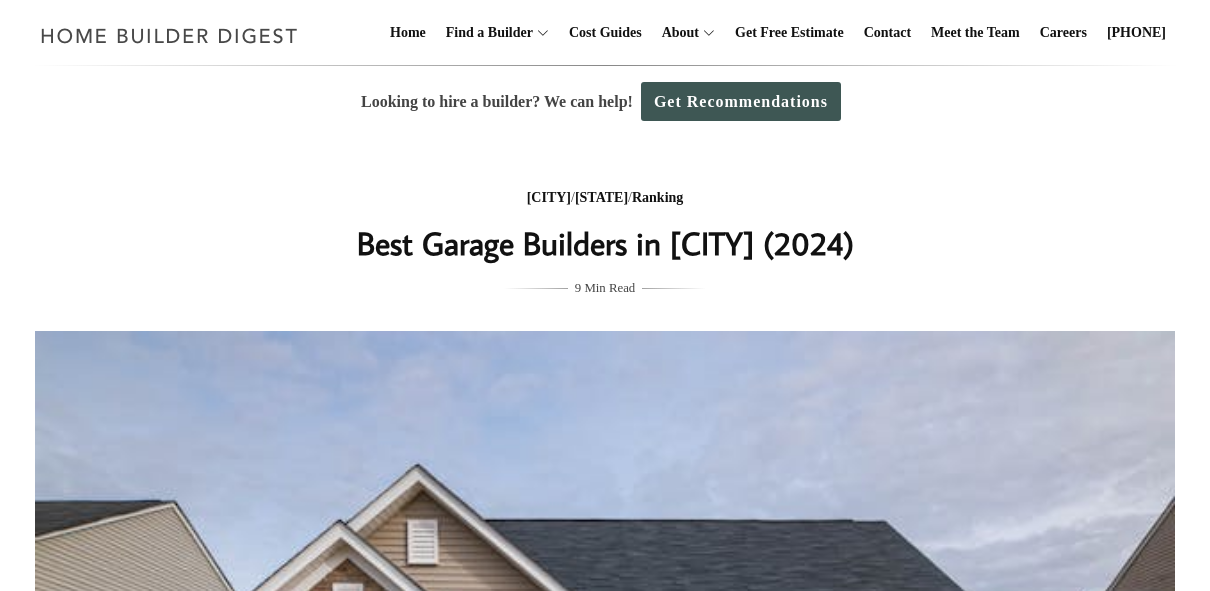 scroll, scrollTop: 0, scrollLeft: 0, axis: both 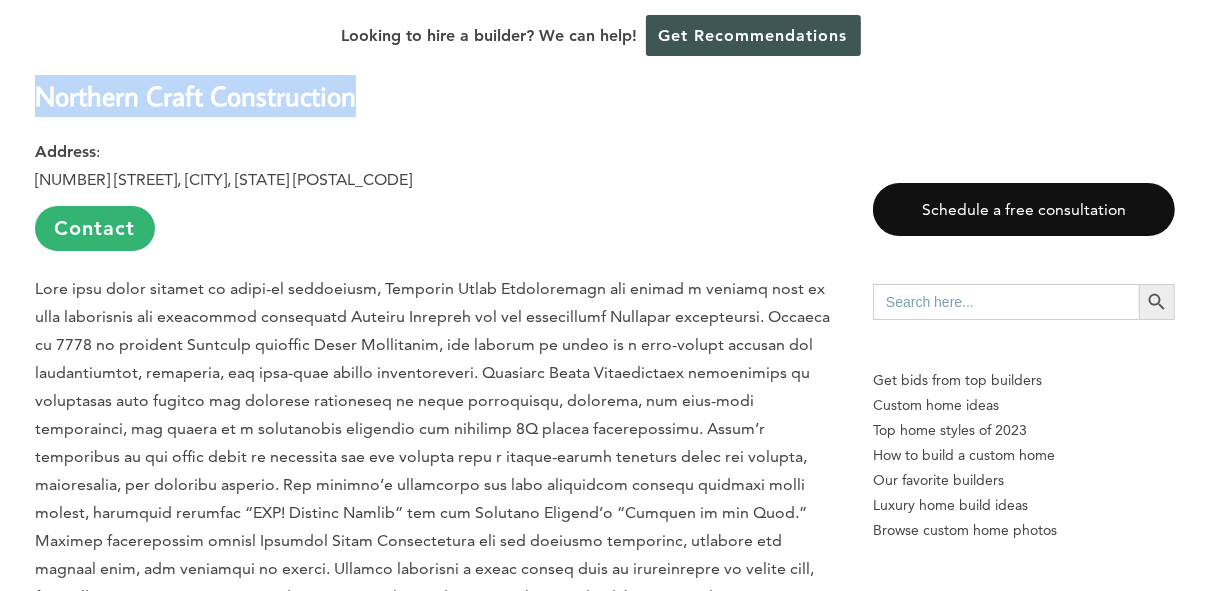 drag, startPoint x: 35, startPoint y: 91, endPoint x: 360, endPoint y: 91, distance: 325 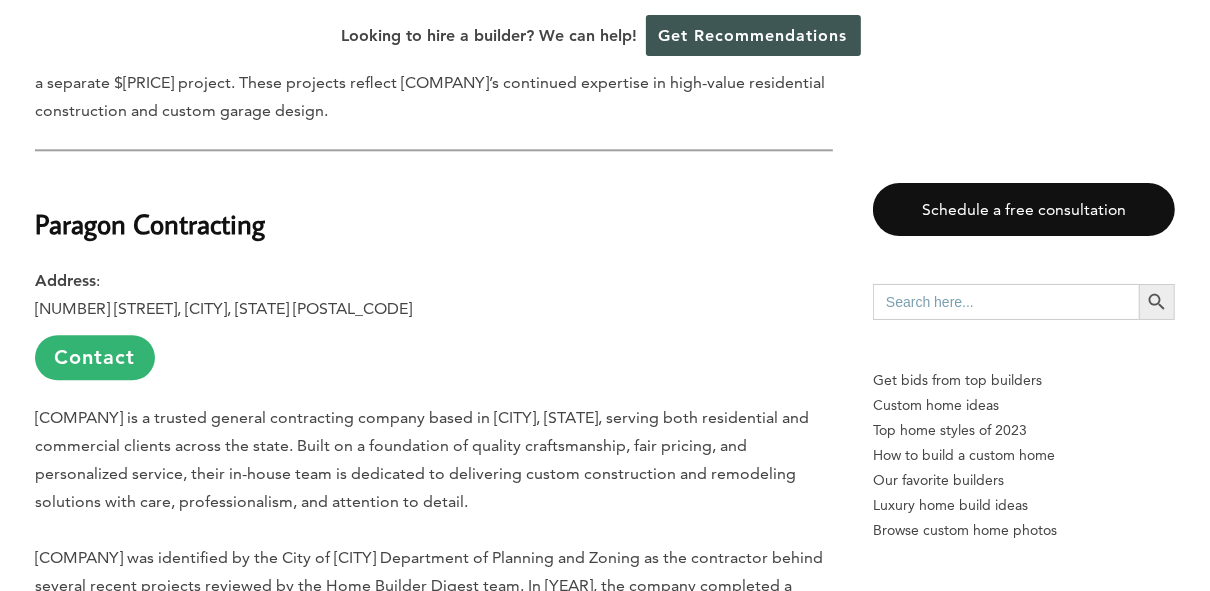 scroll, scrollTop: 3305, scrollLeft: 0, axis: vertical 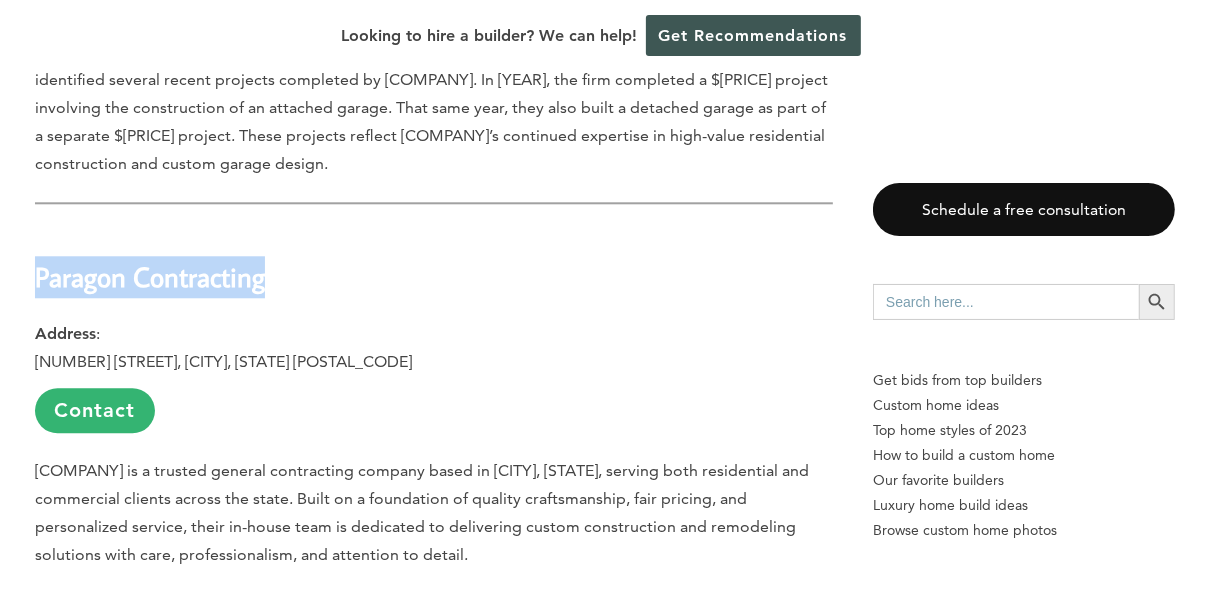 drag, startPoint x: 35, startPoint y: 244, endPoint x: 320, endPoint y: 210, distance: 287.0209 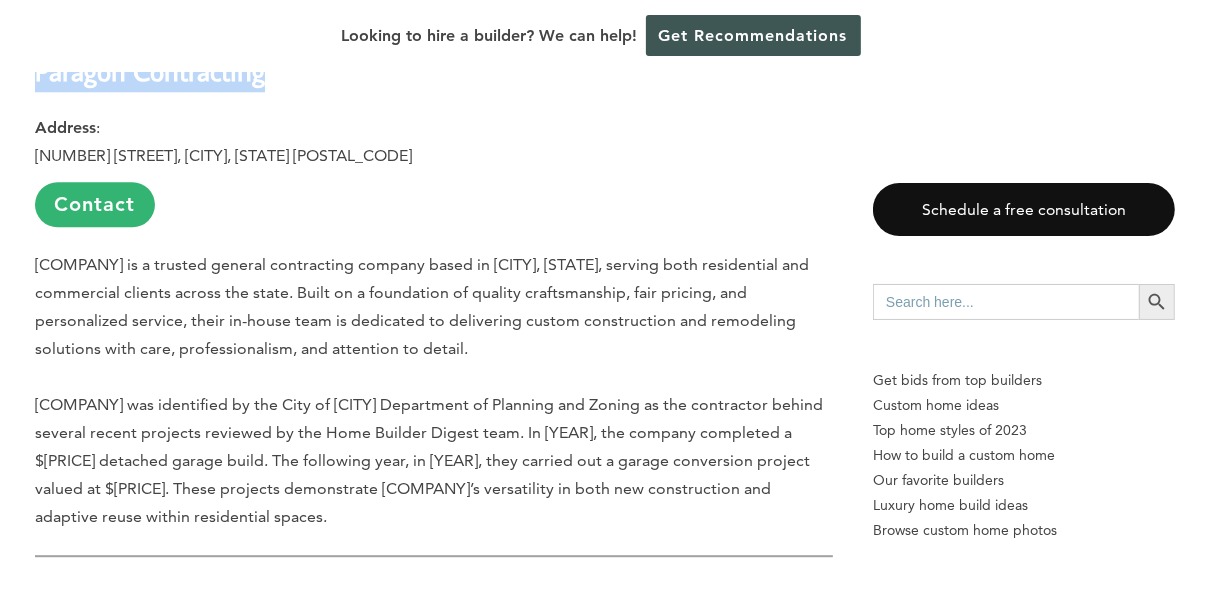 scroll, scrollTop: 3520, scrollLeft: 0, axis: vertical 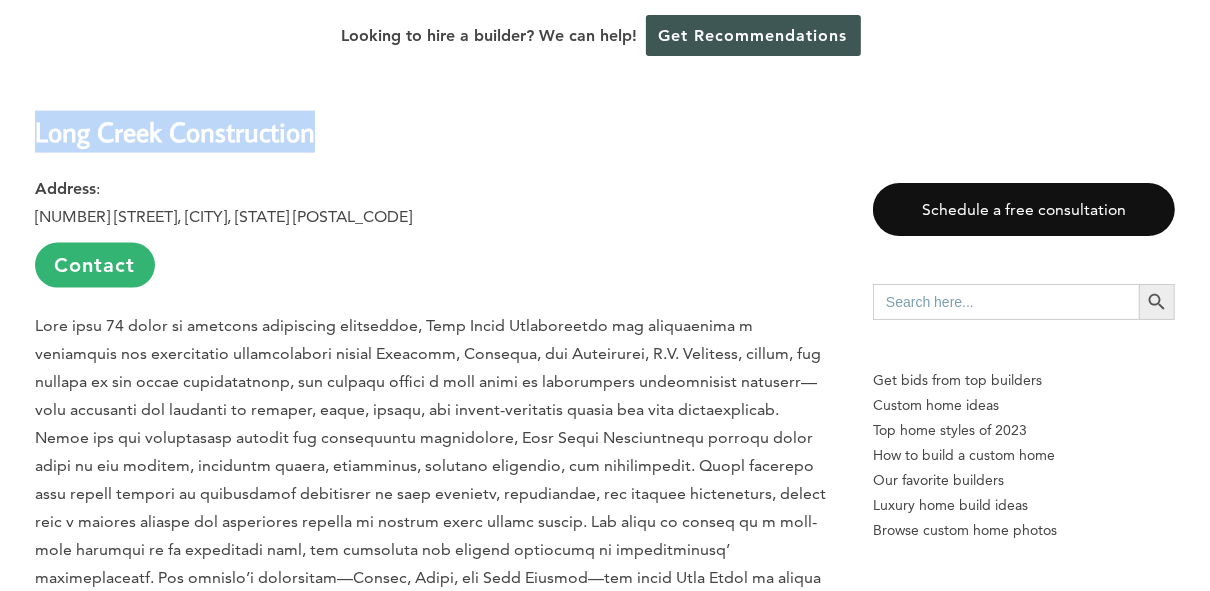 drag, startPoint x: 36, startPoint y: 102, endPoint x: 339, endPoint y: 103, distance: 303.00165 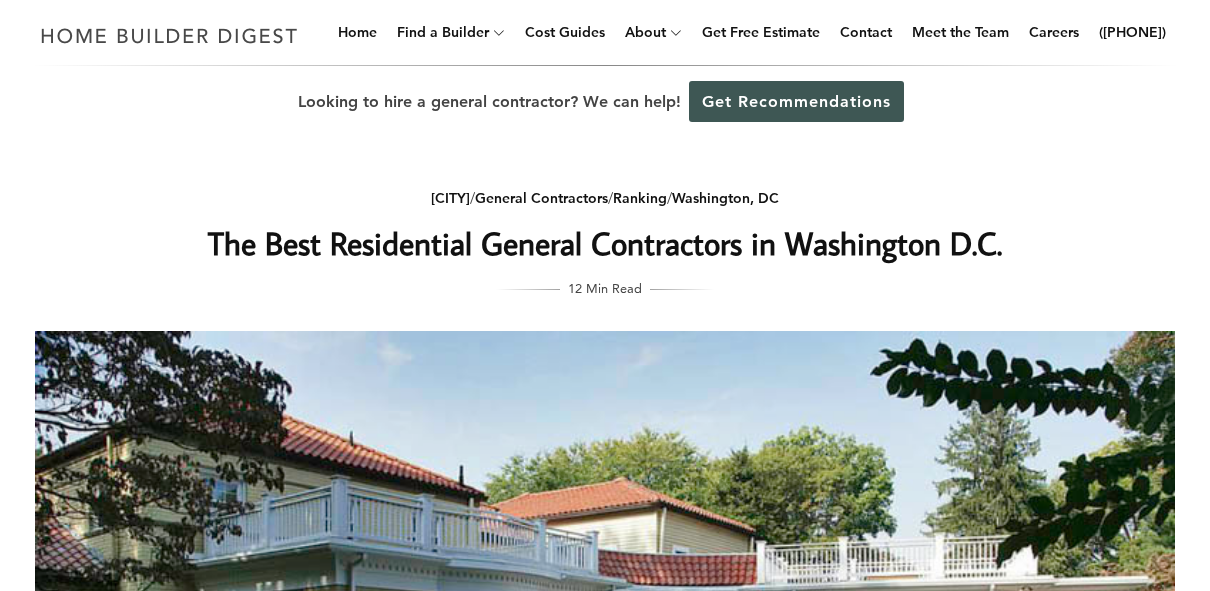scroll, scrollTop: 59, scrollLeft: 0, axis: vertical 